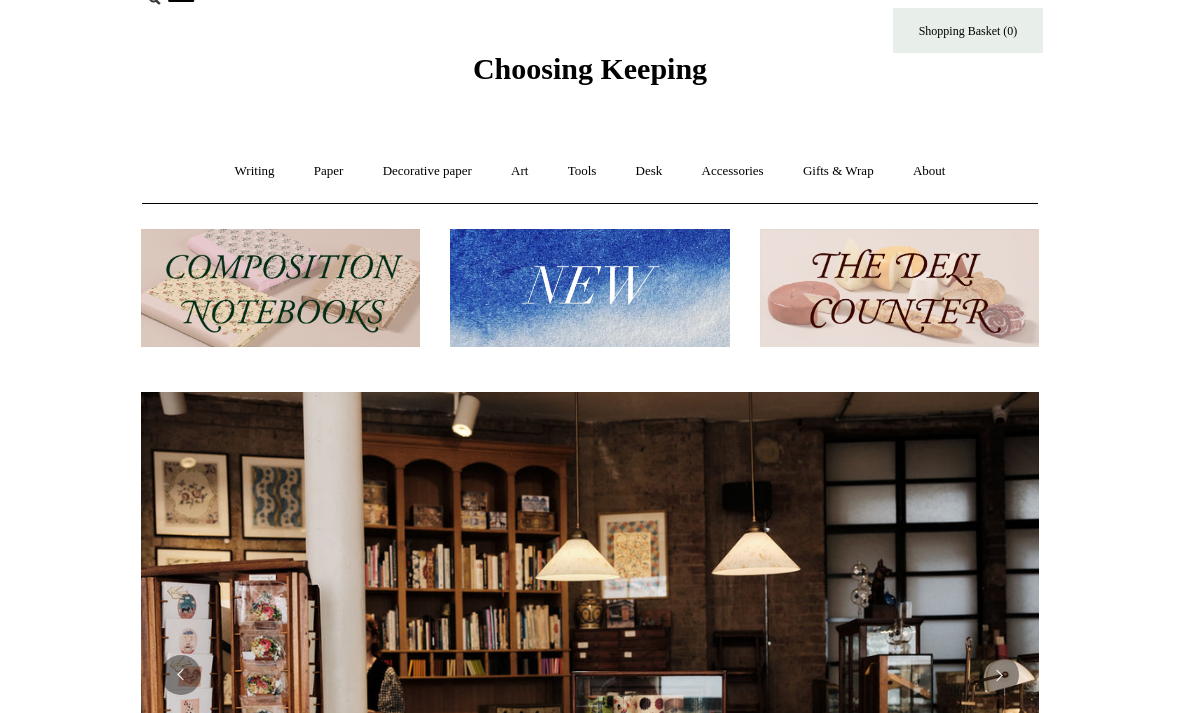 scroll, scrollTop: 0, scrollLeft: 0, axis: both 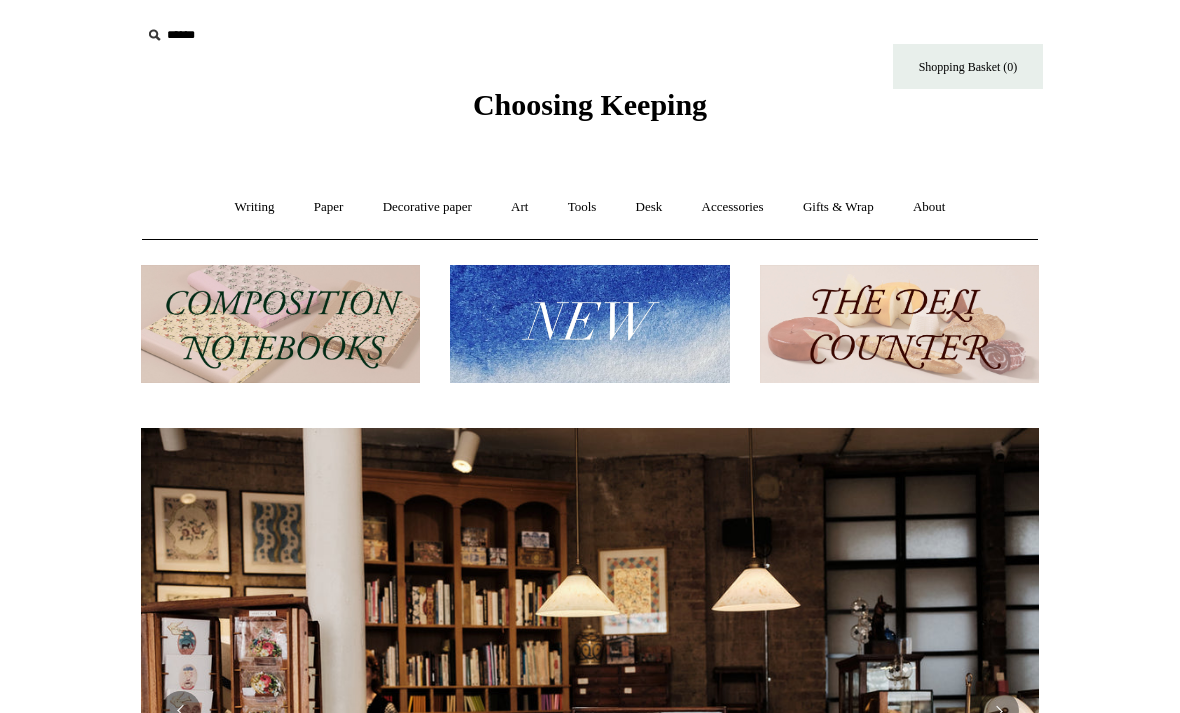 click on "Art +" at bounding box center (519, 207) 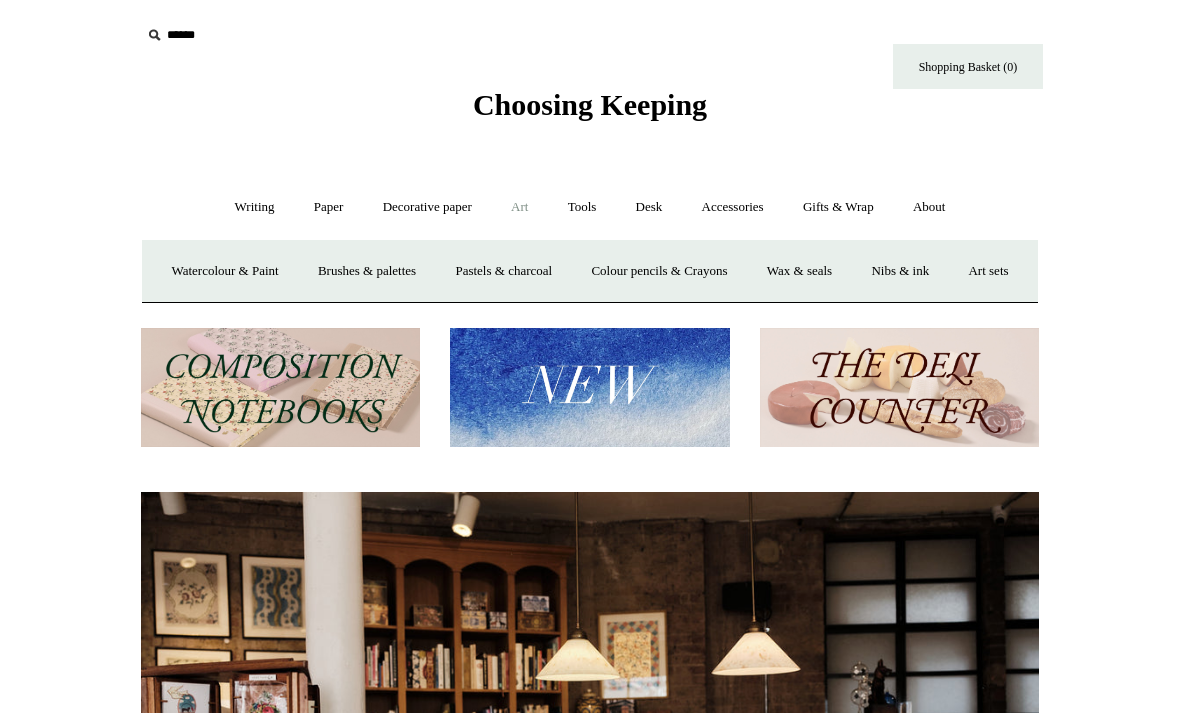click on "Watercolour & Paint" at bounding box center (224, 271) 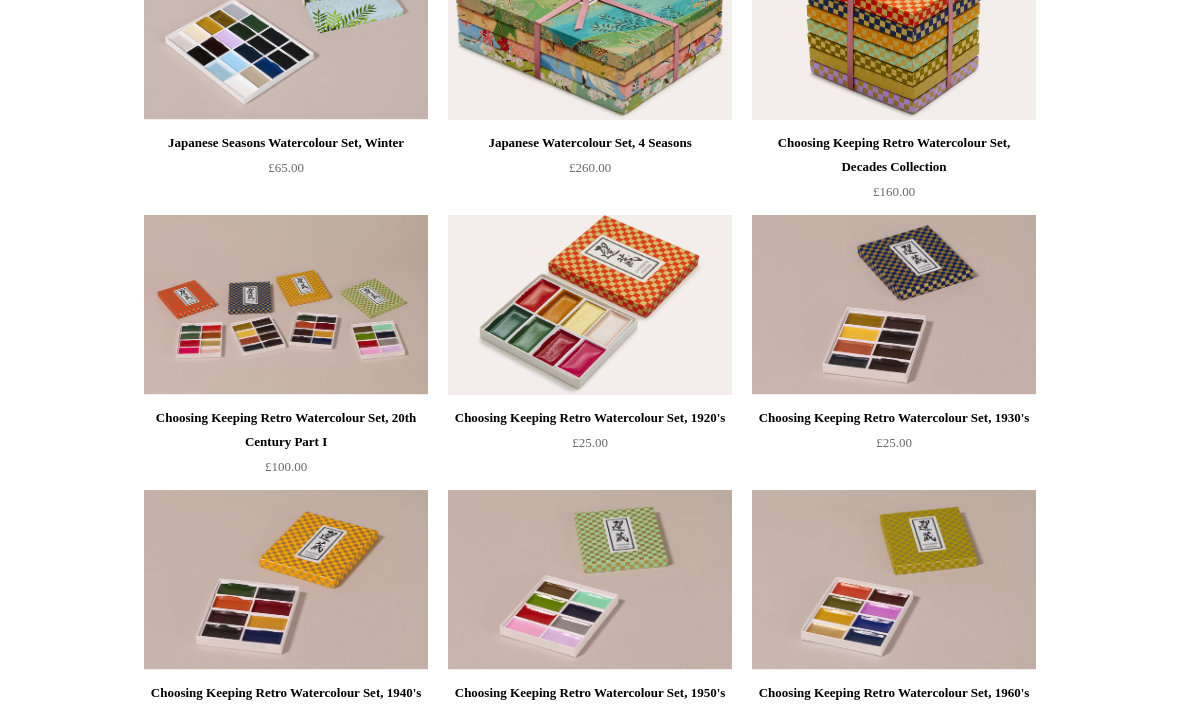scroll, scrollTop: 588, scrollLeft: 0, axis: vertical 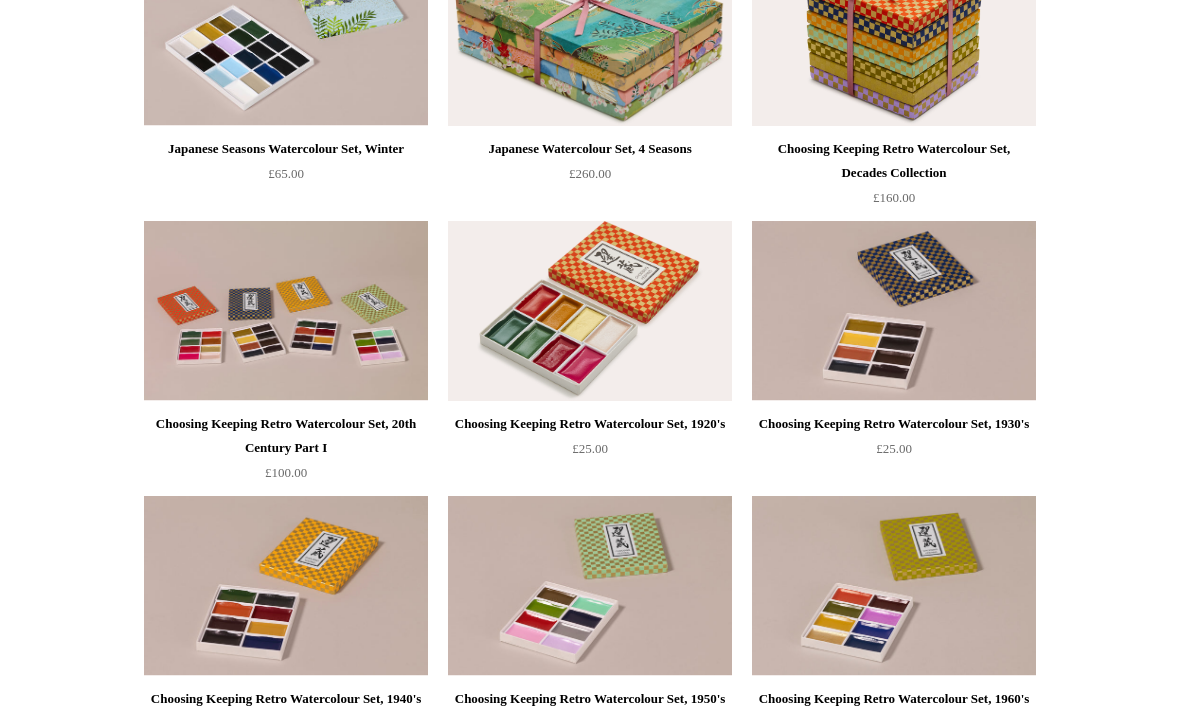 click on "Menu
Choosing Keeping
*
Shipping Information
Shopping Basket (0)
*
⤺
+ +" at bounding box center (590, 2041) 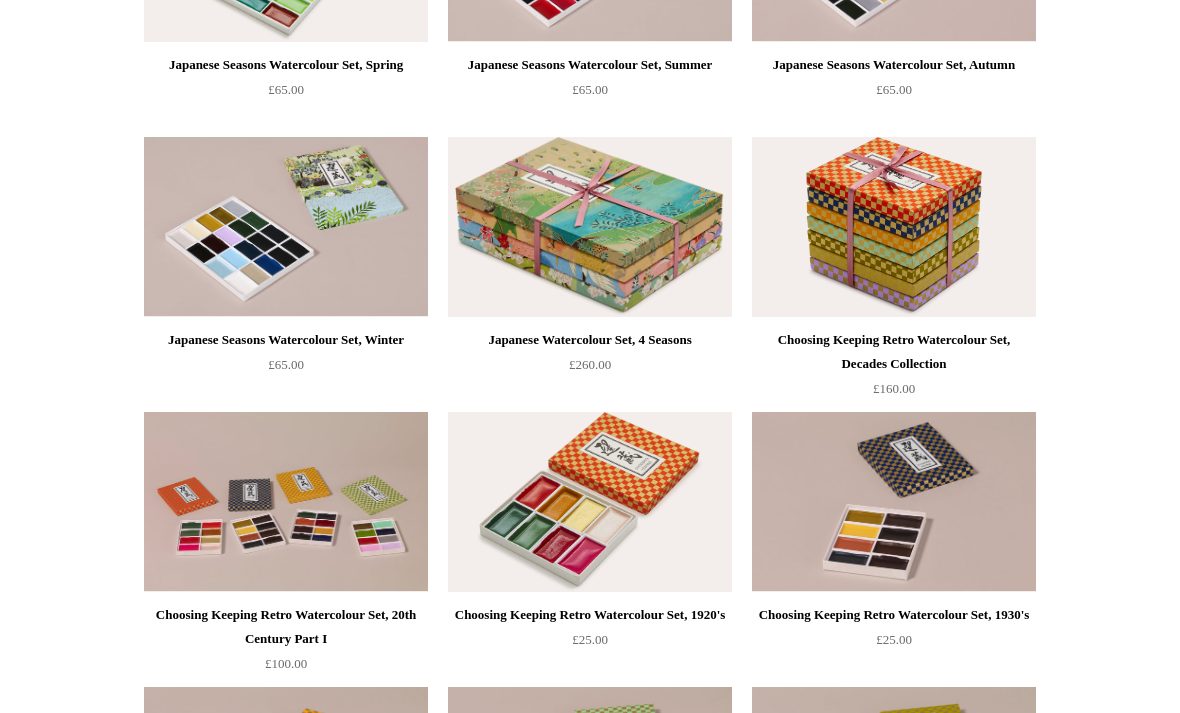 scroll, scrollTop: 404, scrollLeft: 0, axis: vertical 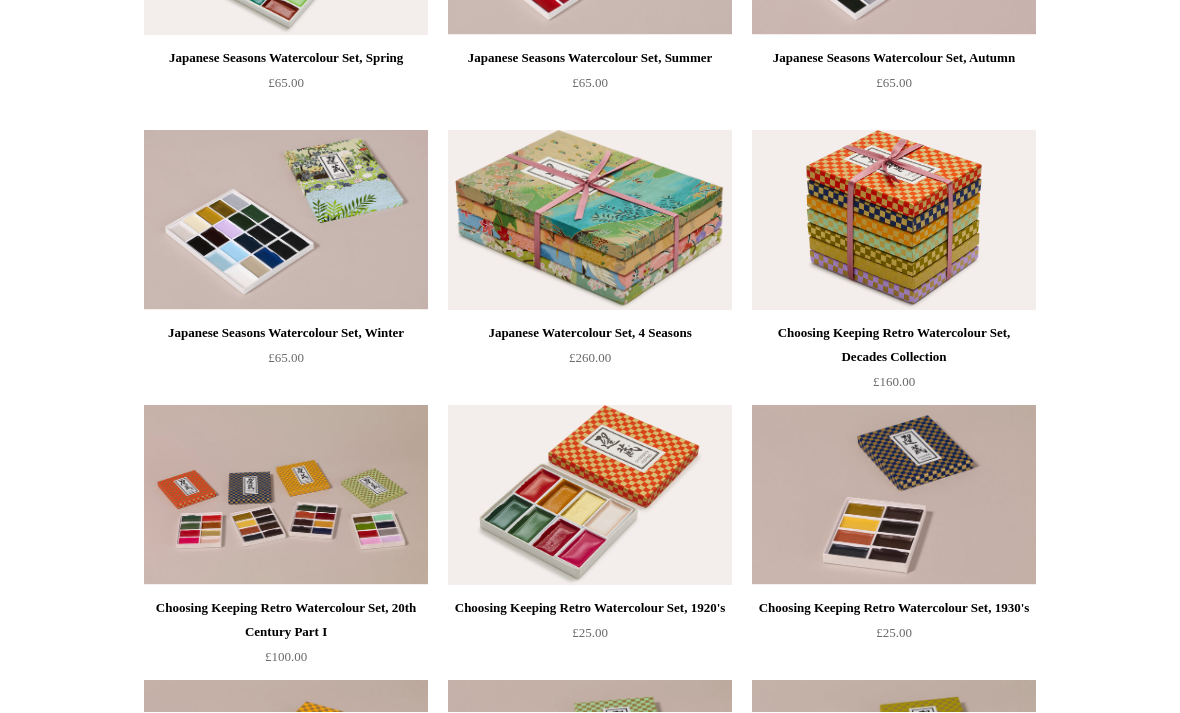 click at bounding box center (894, 221) 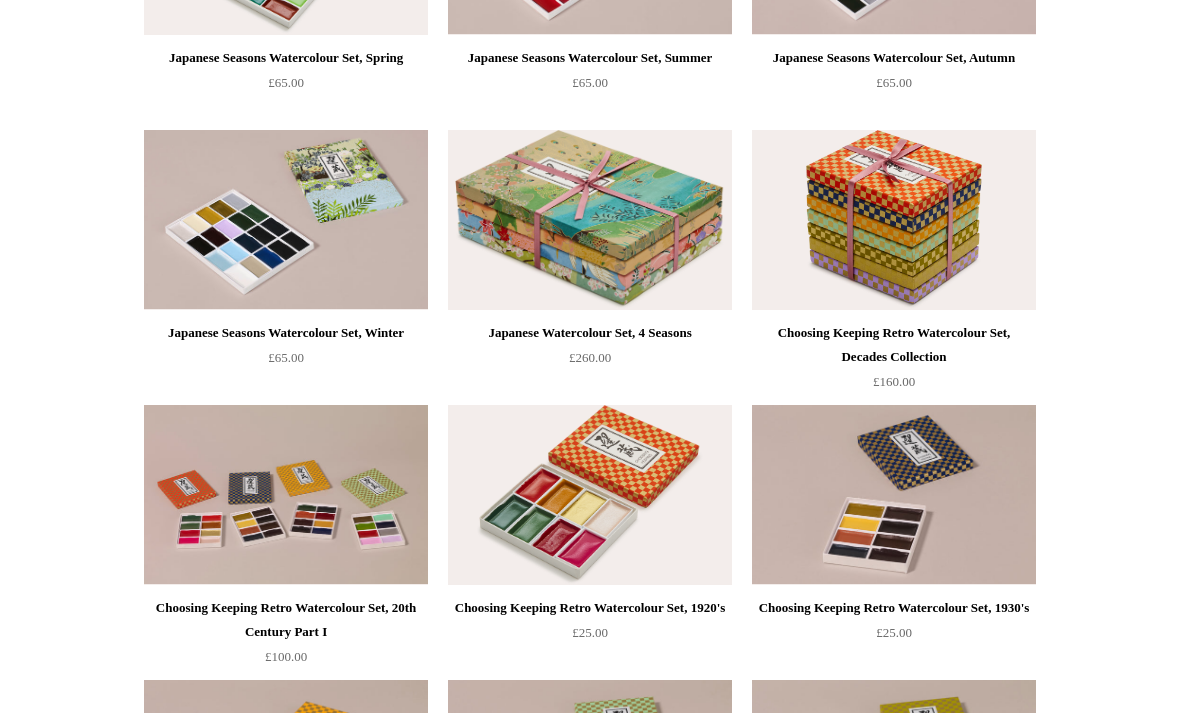 click at bounding box center (590, 220) 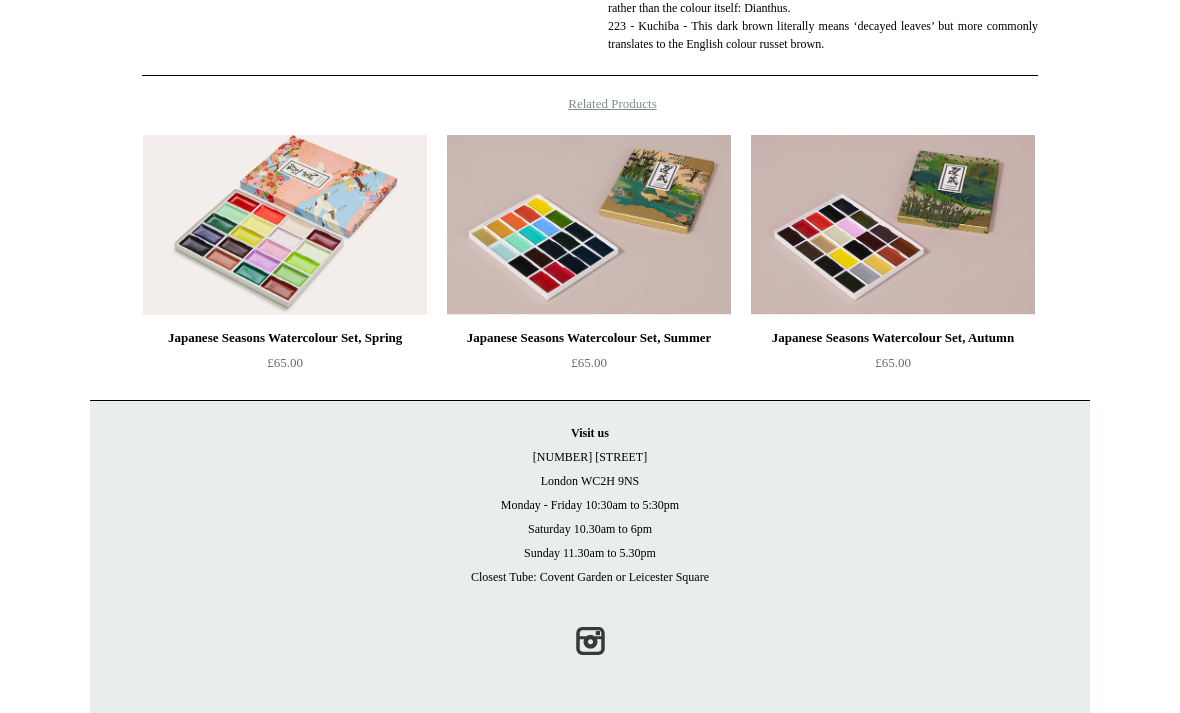 scroll, scrollTop: 2762, scrollLeft: 0, axis: vertical 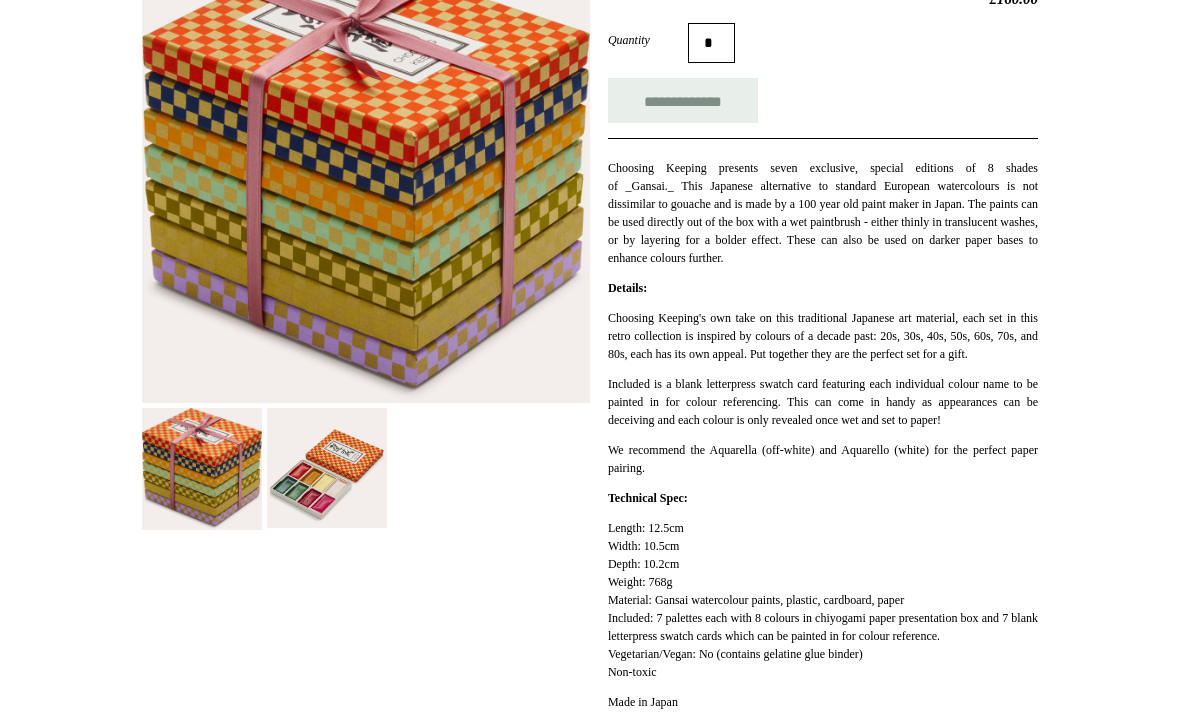 click at bounding box center [327, 469] 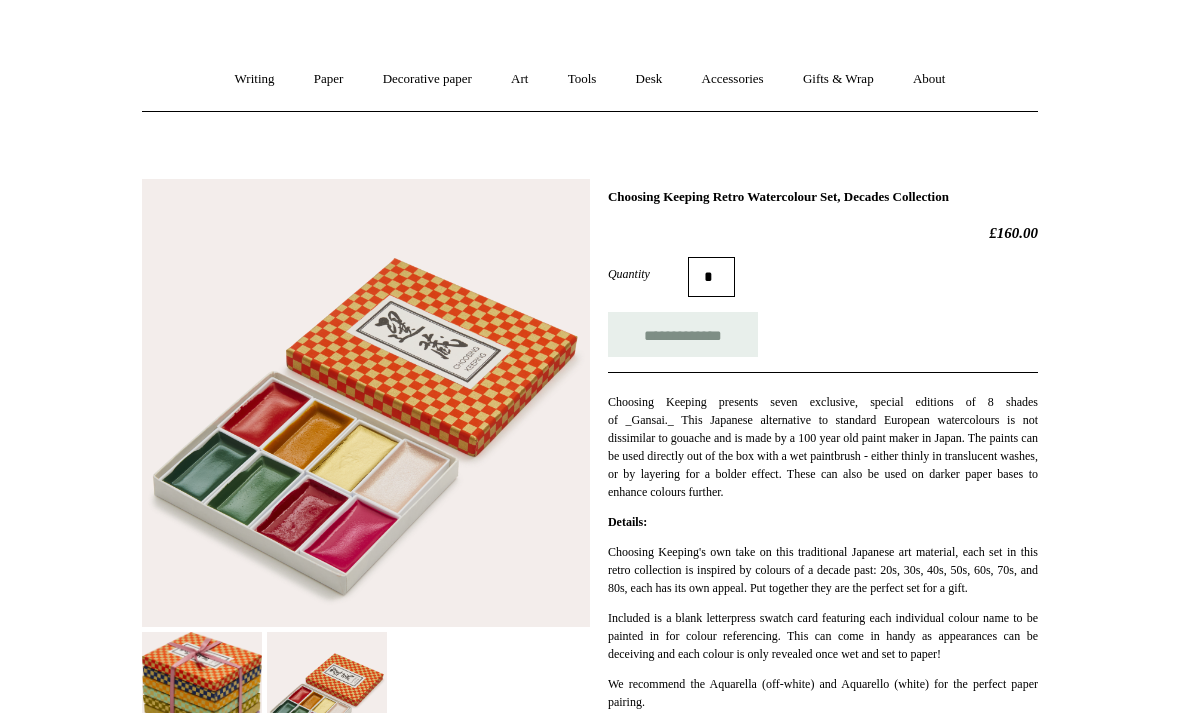 scroll, scrollTop: 54, scrollLeft: 0, axis: vertical 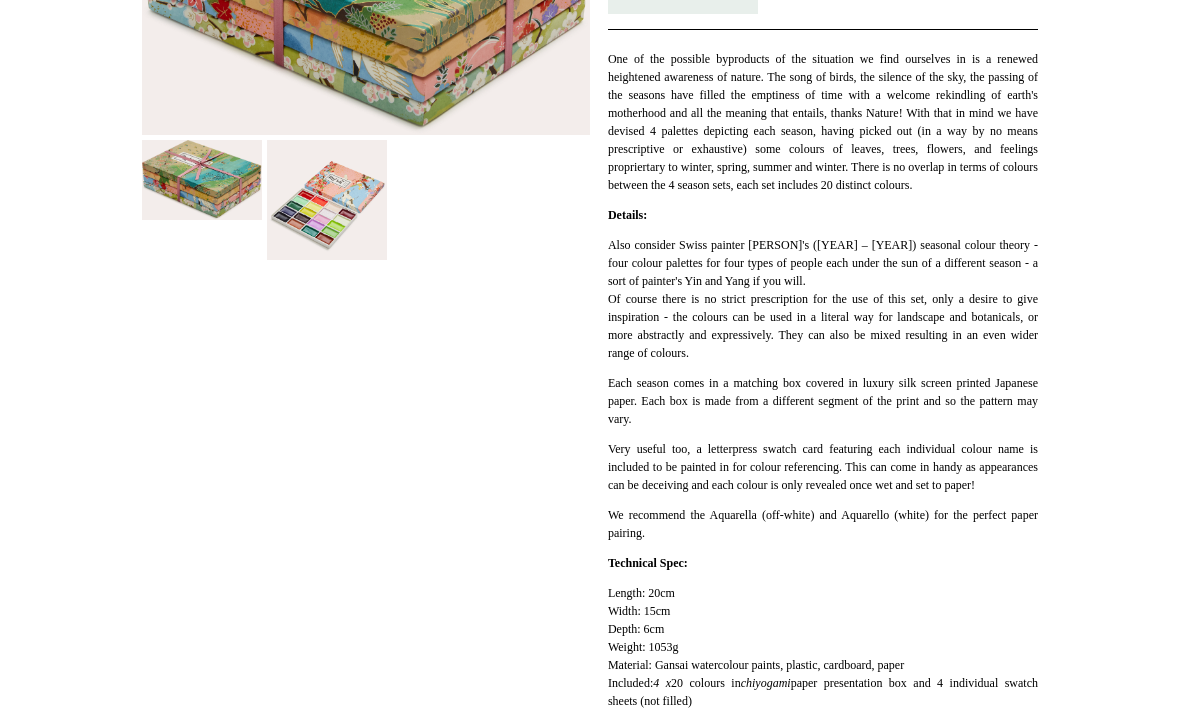 click at bounding box center [327, 200] 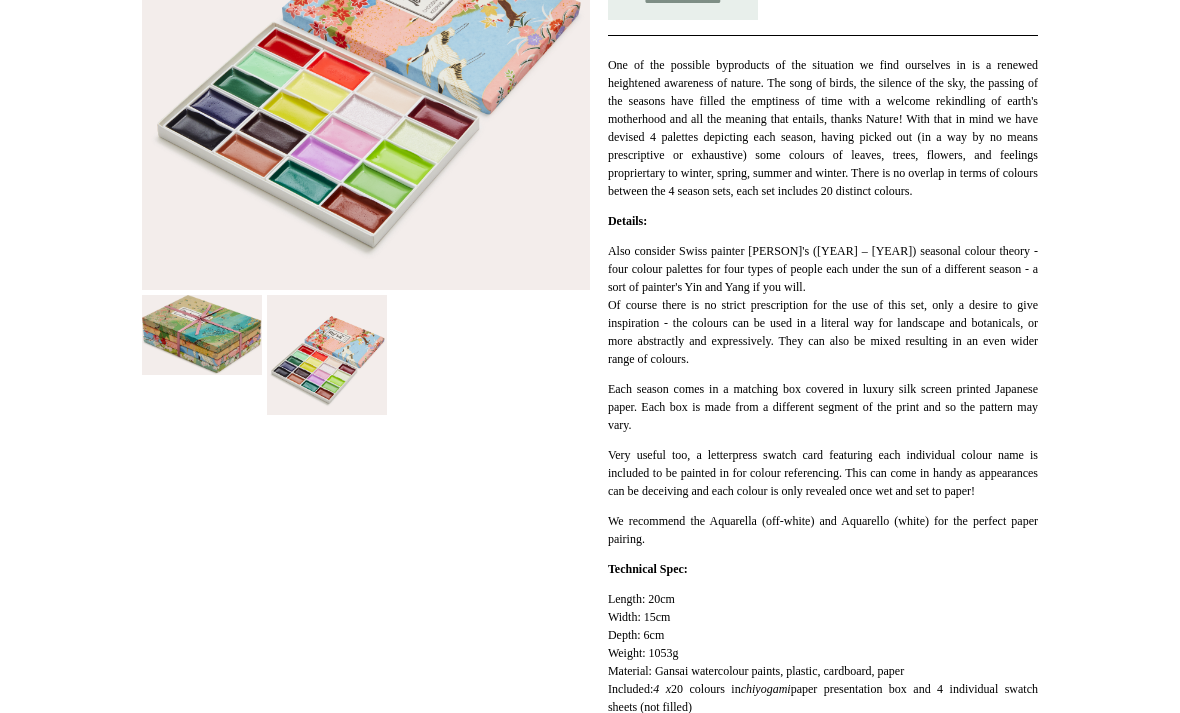 scroll, scrollTop: 422, scrollLeft: 0, axis: vertical 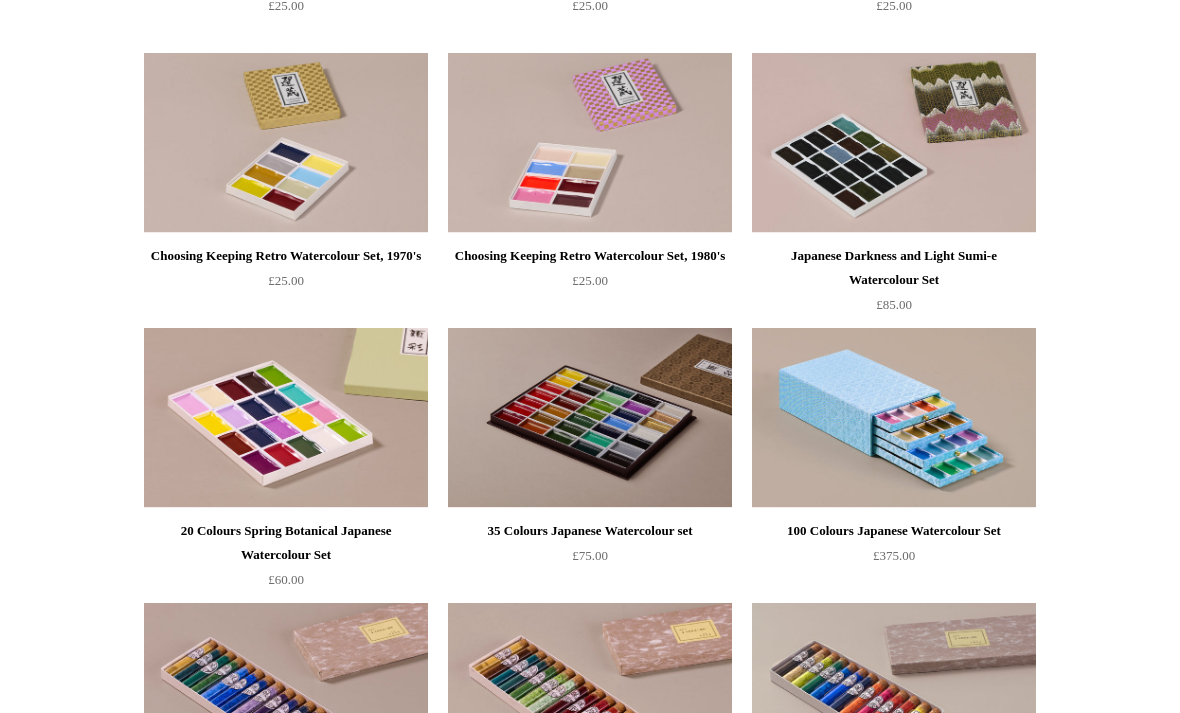click on "Japanese Darkness and Light Sumi-e Watercolour Set" at bounding box center [894, 269] 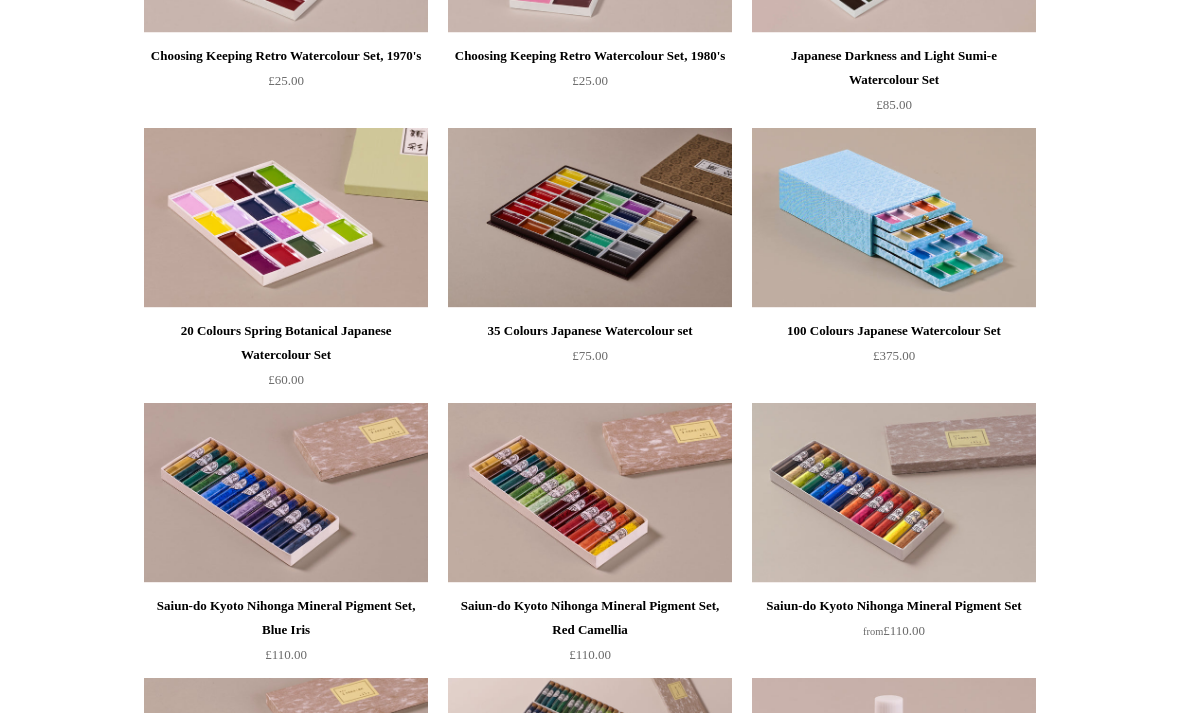 scroll, scrollTop: 1507, scrollLeft: 0, axis: vertical 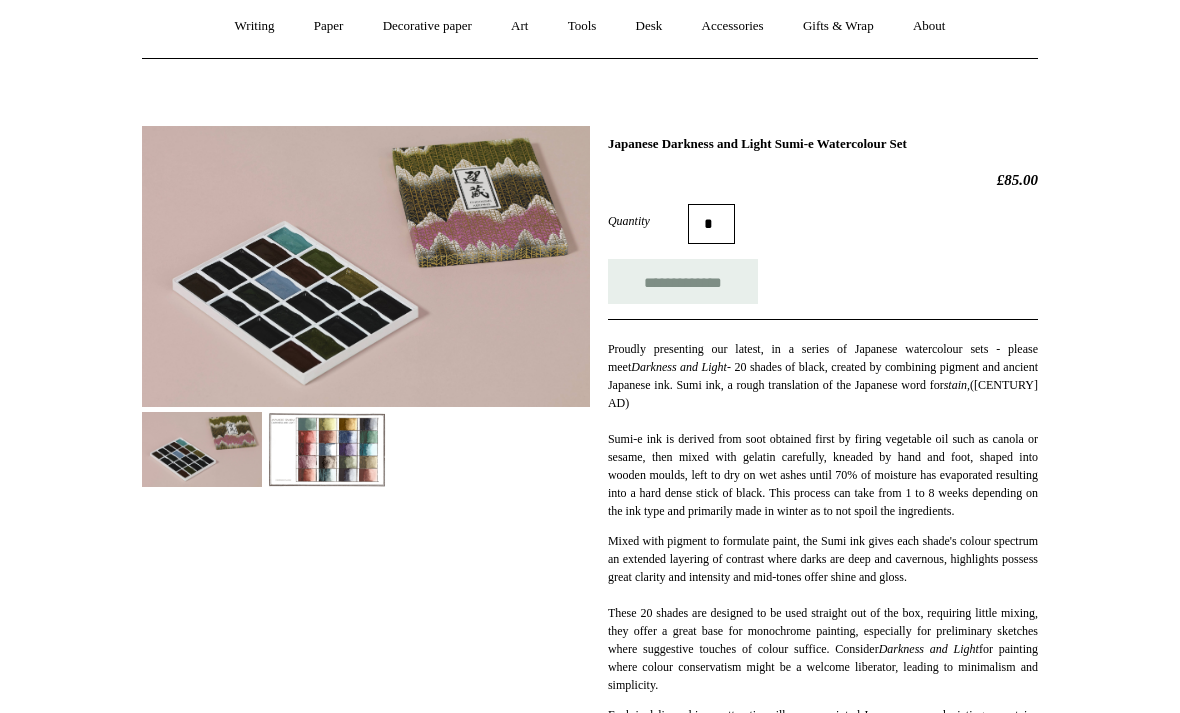 click at bounding box center [327, 450] 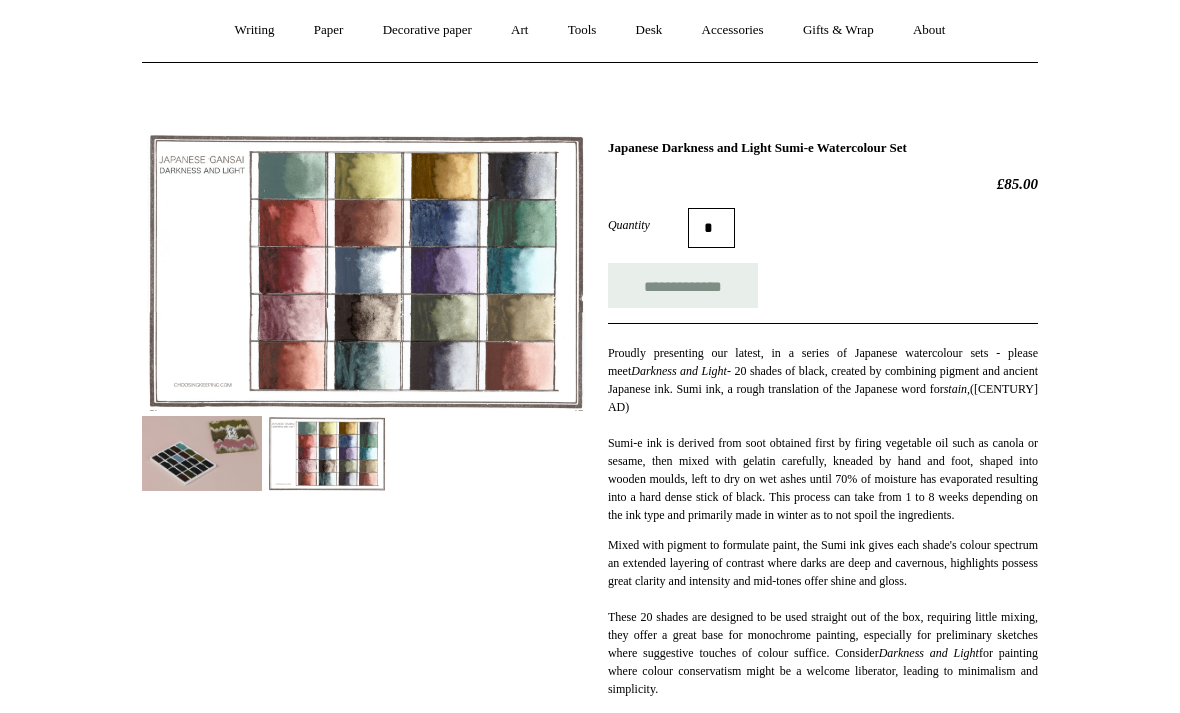 scroll, scrollTop: 118, scrollLeft: 0, axis: vertical 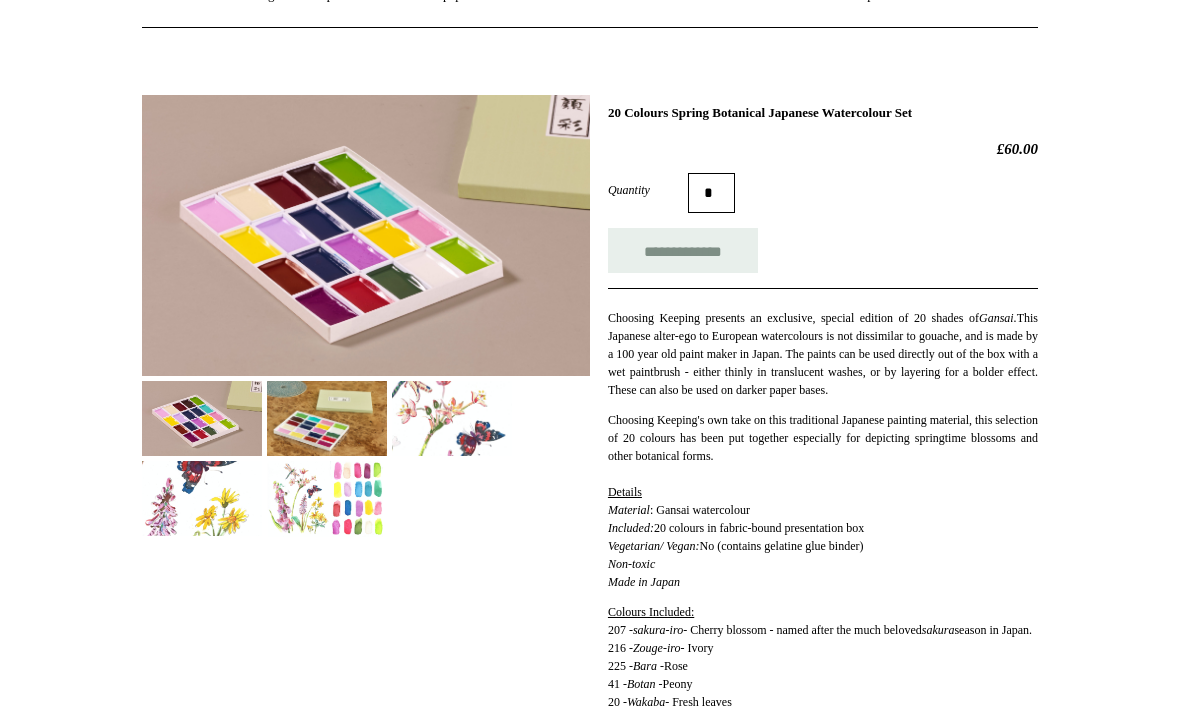 click at bounding box center [327, 419] 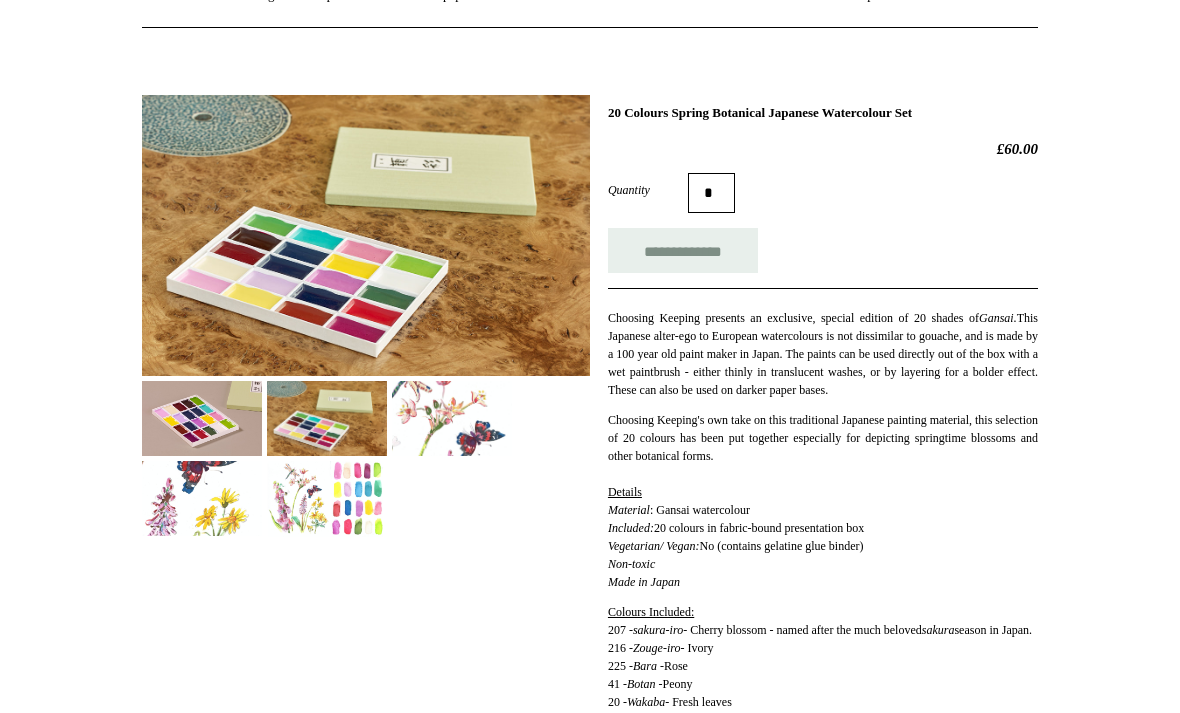 click at bounding box center (452, 418) 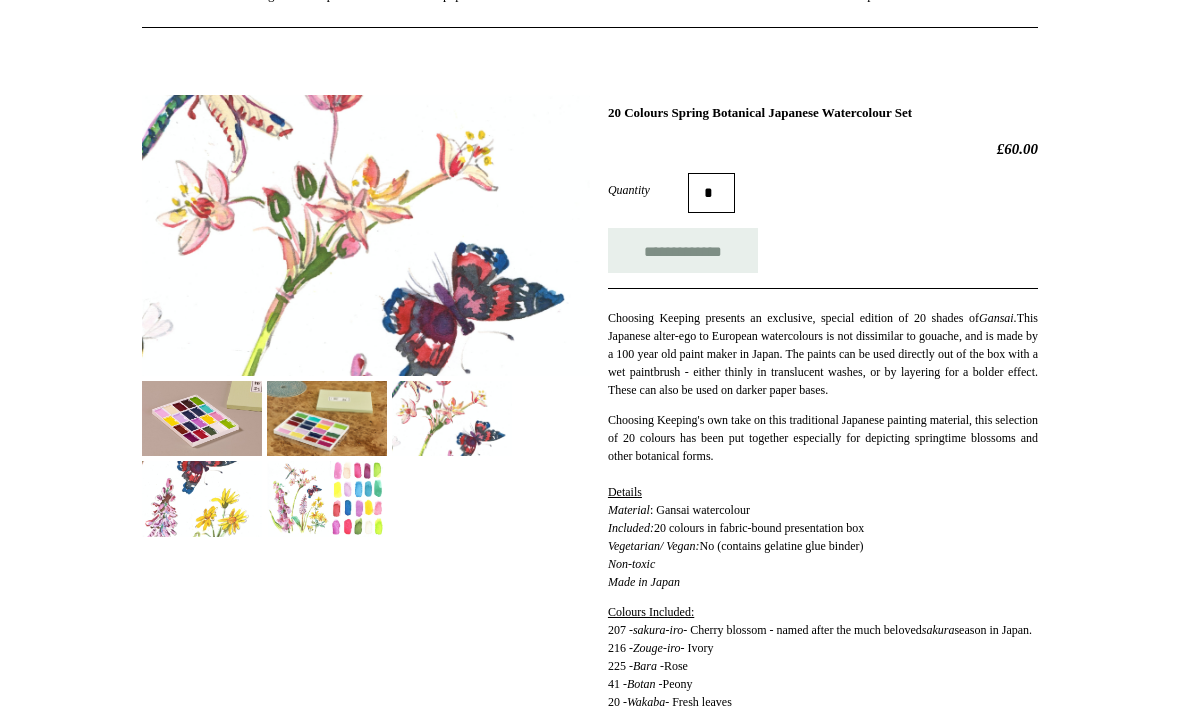 click at bounding box center (202, 498) 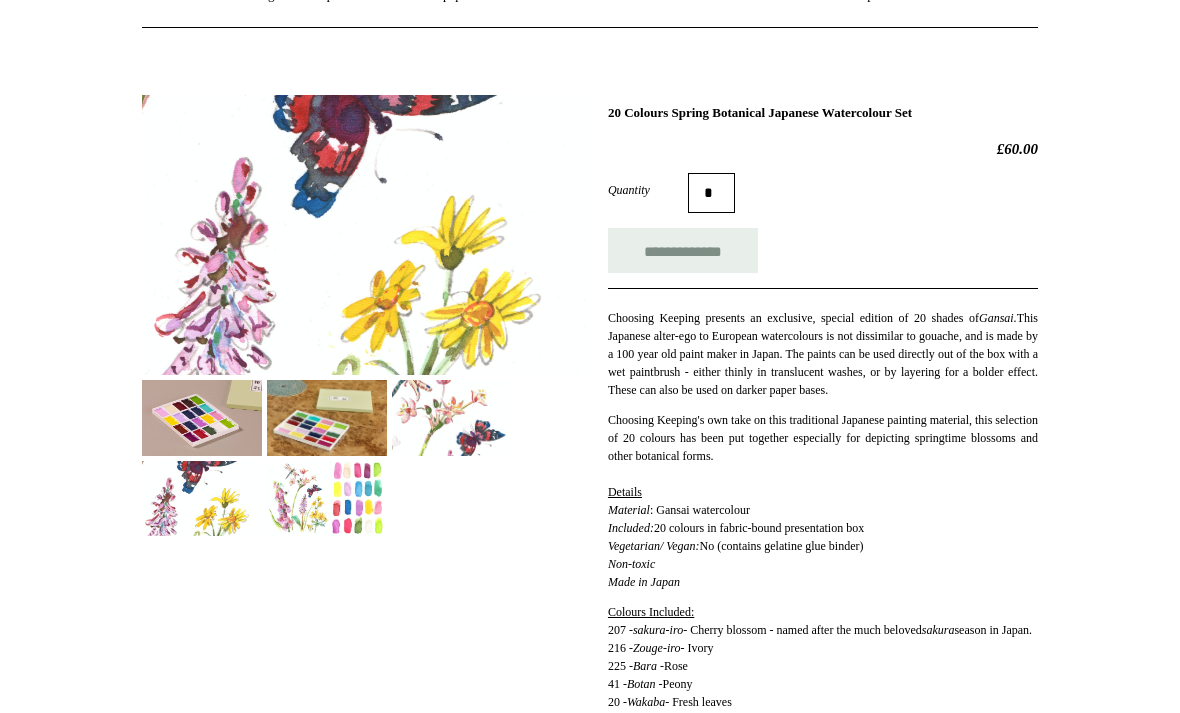 click at bounding box center [327, 498] 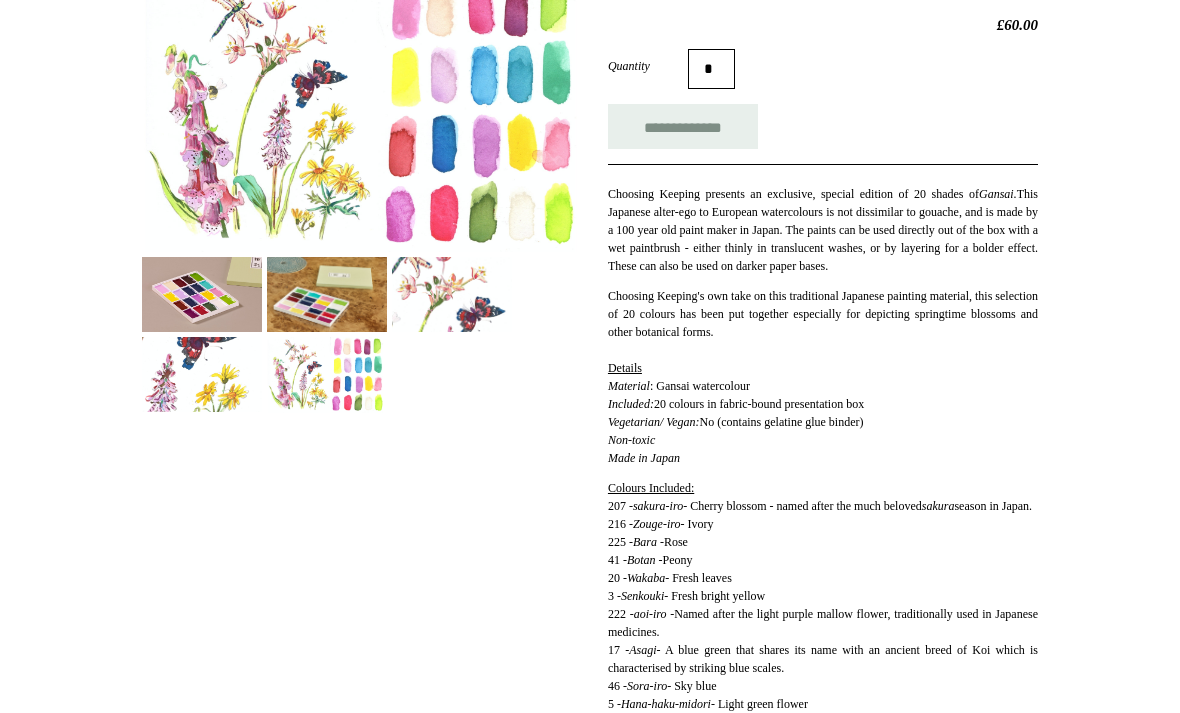 scroll, scrollTop: 0, scrollLeft: 0, axis: both 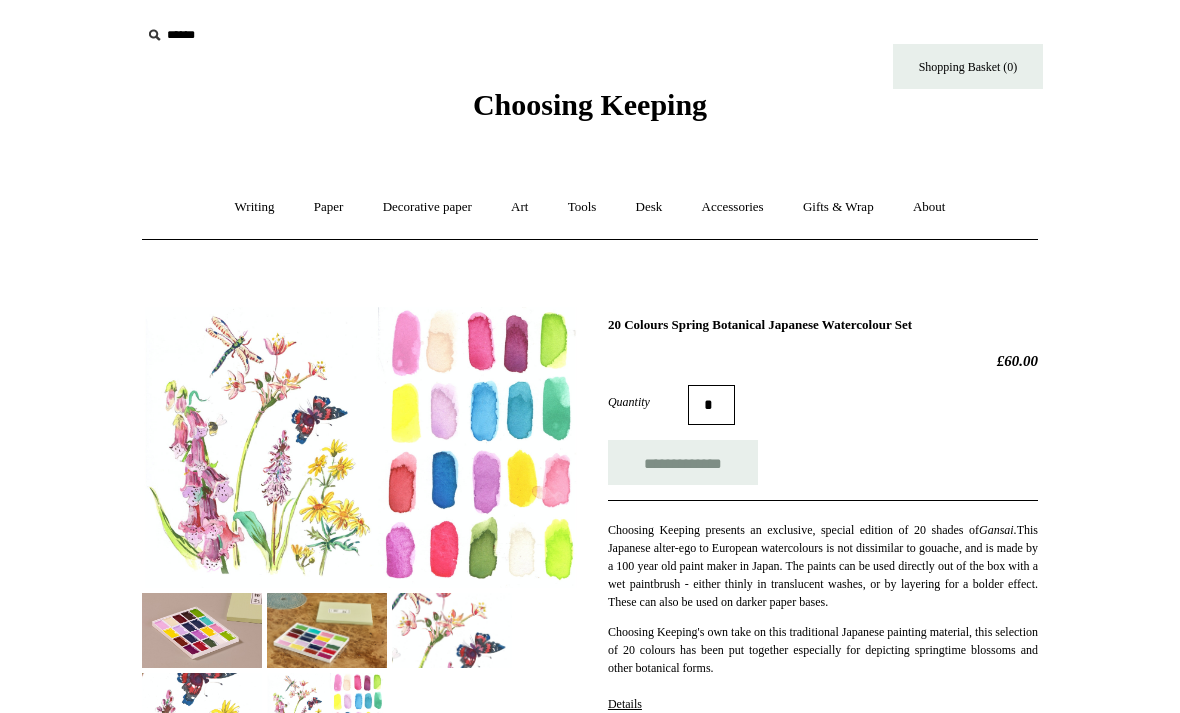 click on "Art +" at bounding box center [519, 207] 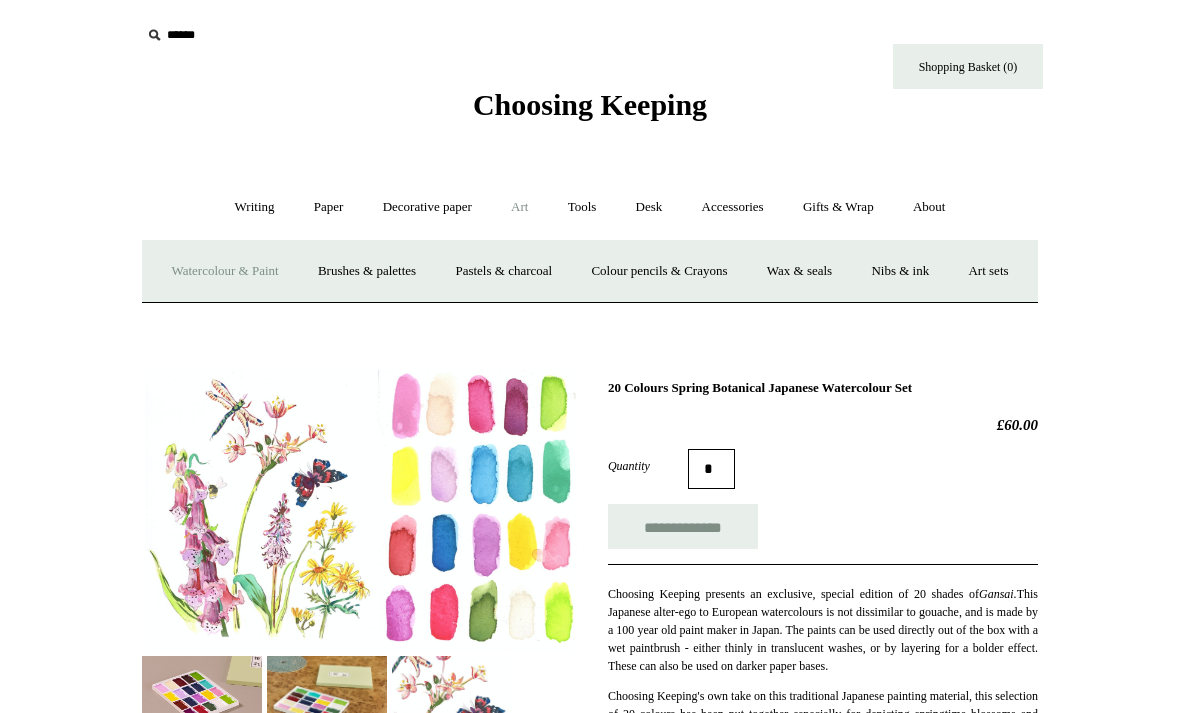 click on "Pastels & charcoal" at bounding box center [503, 271] 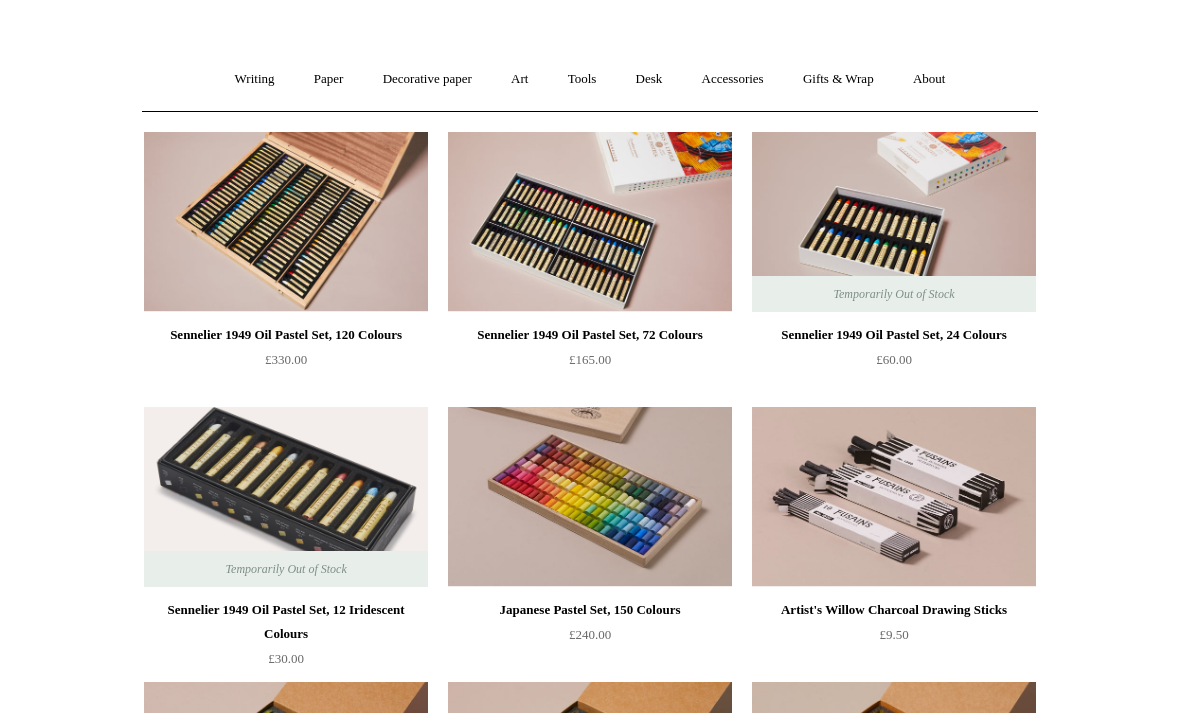 scroll, scrollTop: 0, scrollLeft: 0, axis: both 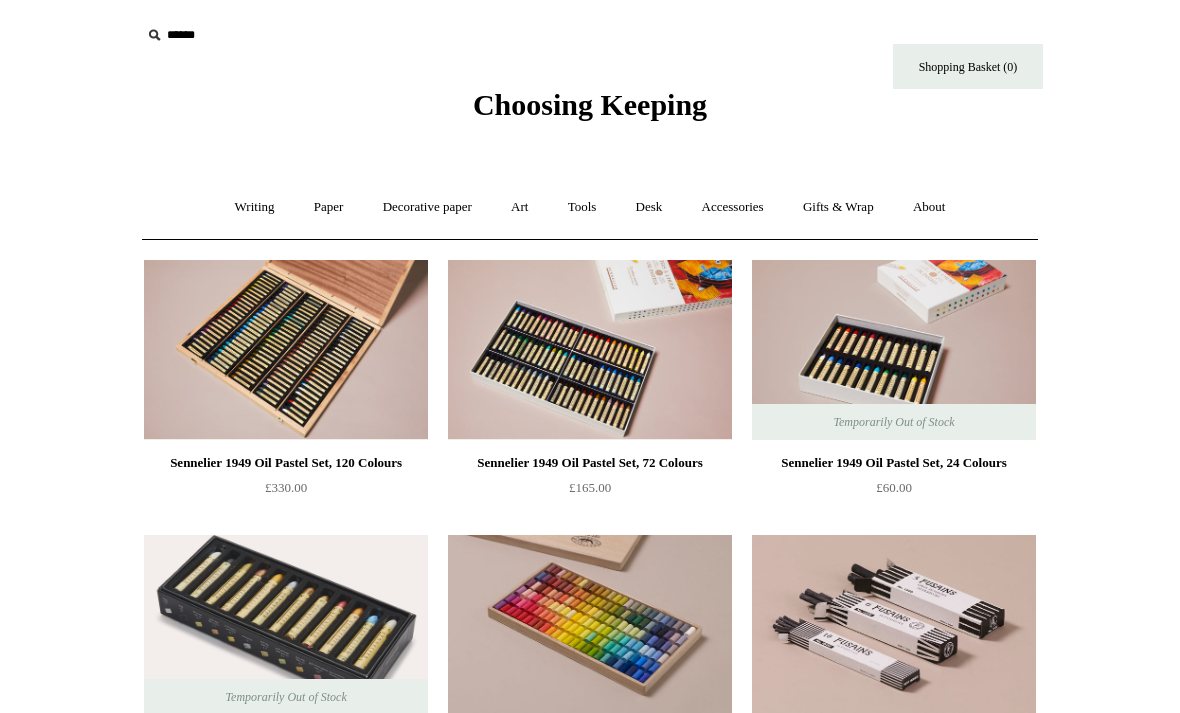 click on "About +" at bounding box center (929, 207) 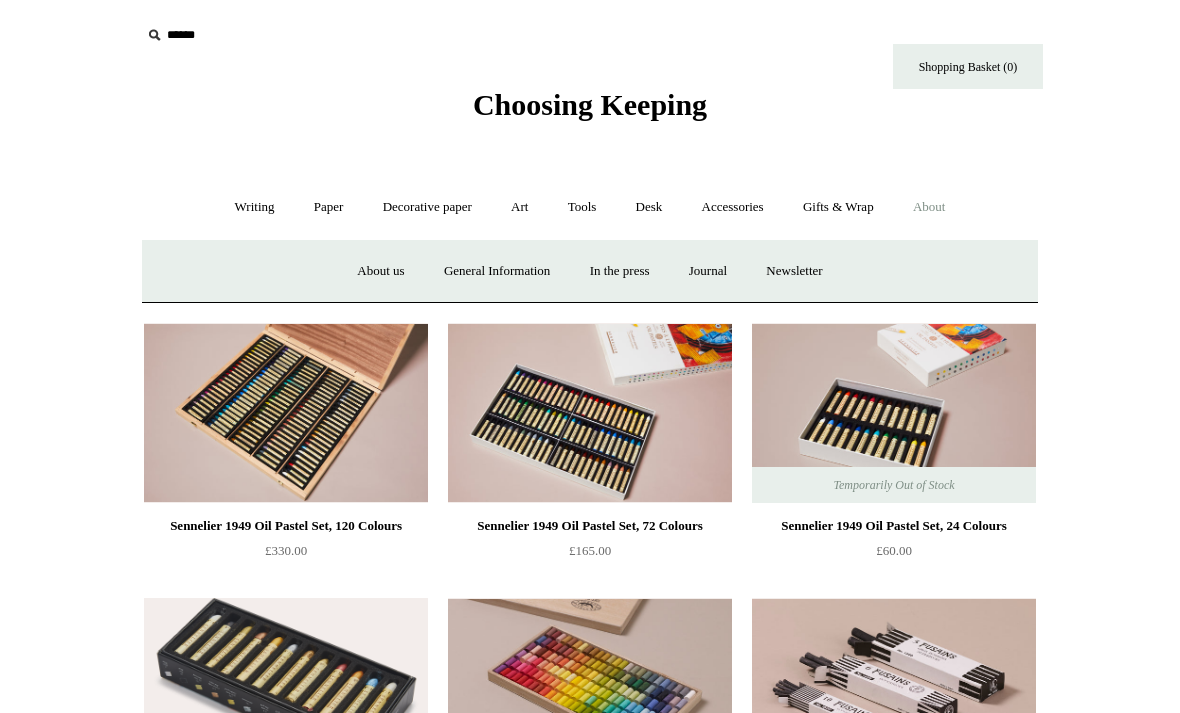 click on "About us" at bounding box center (380, 271) 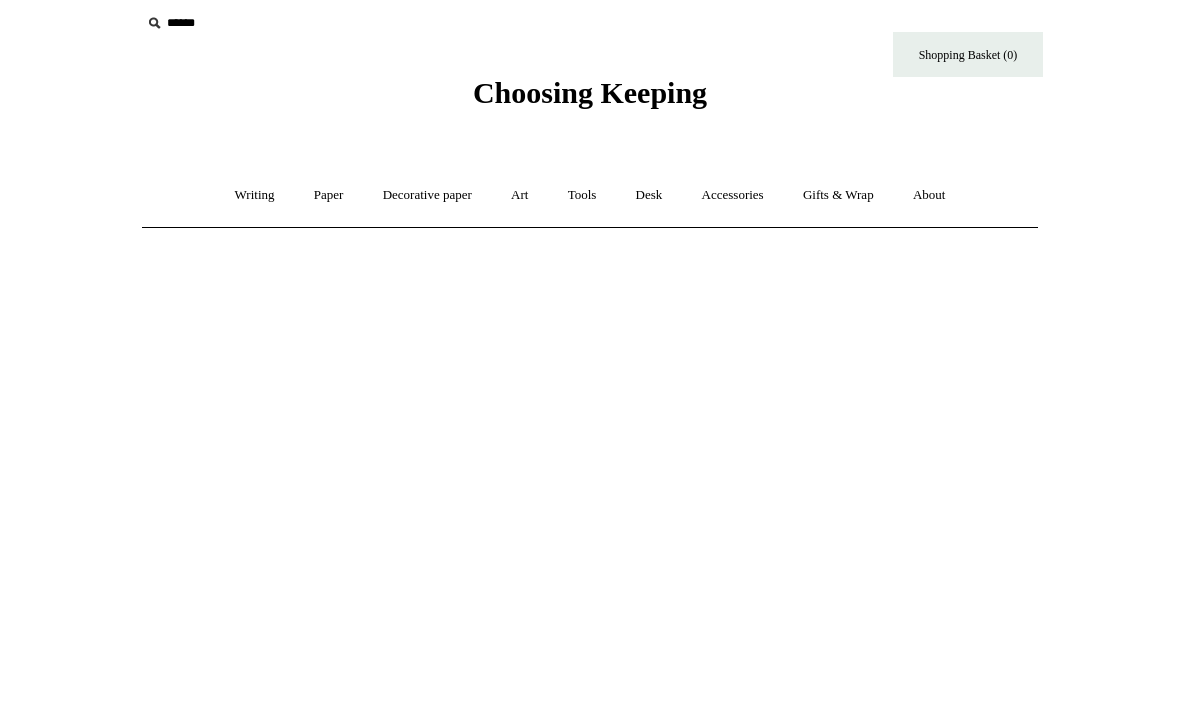 scroll, scrollTop: 0, scrollLeft: 0, axis: both 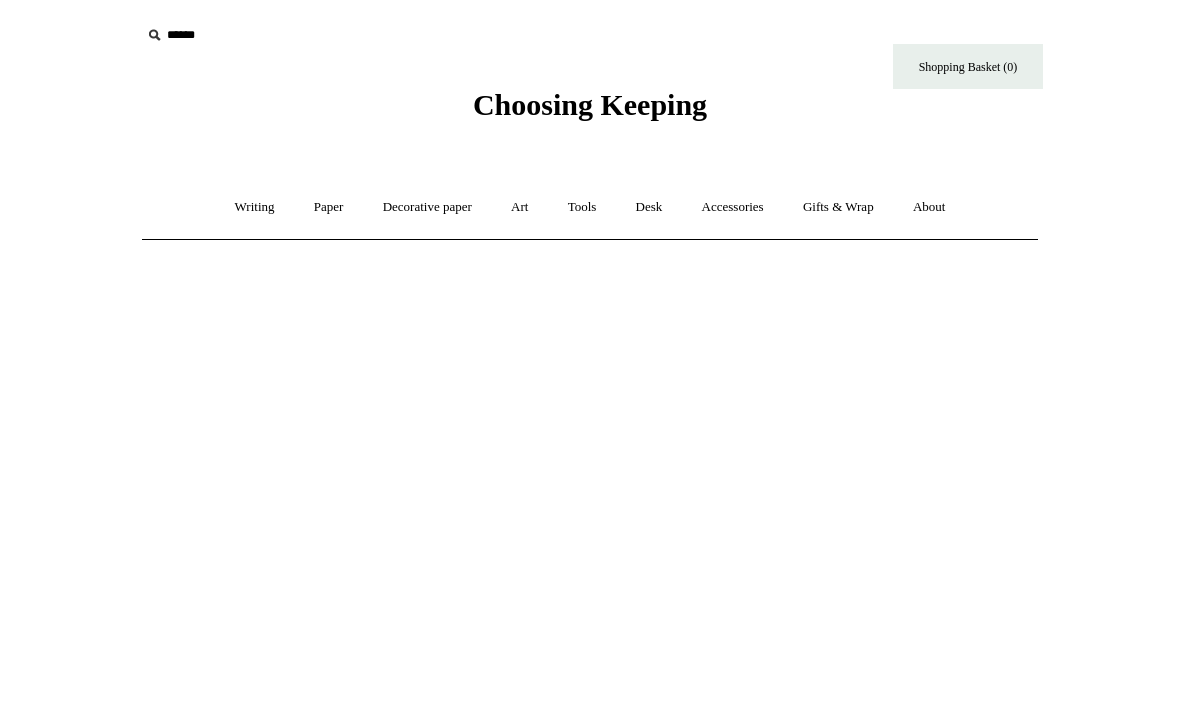 click on "About +" at bounding box center (929, 207) 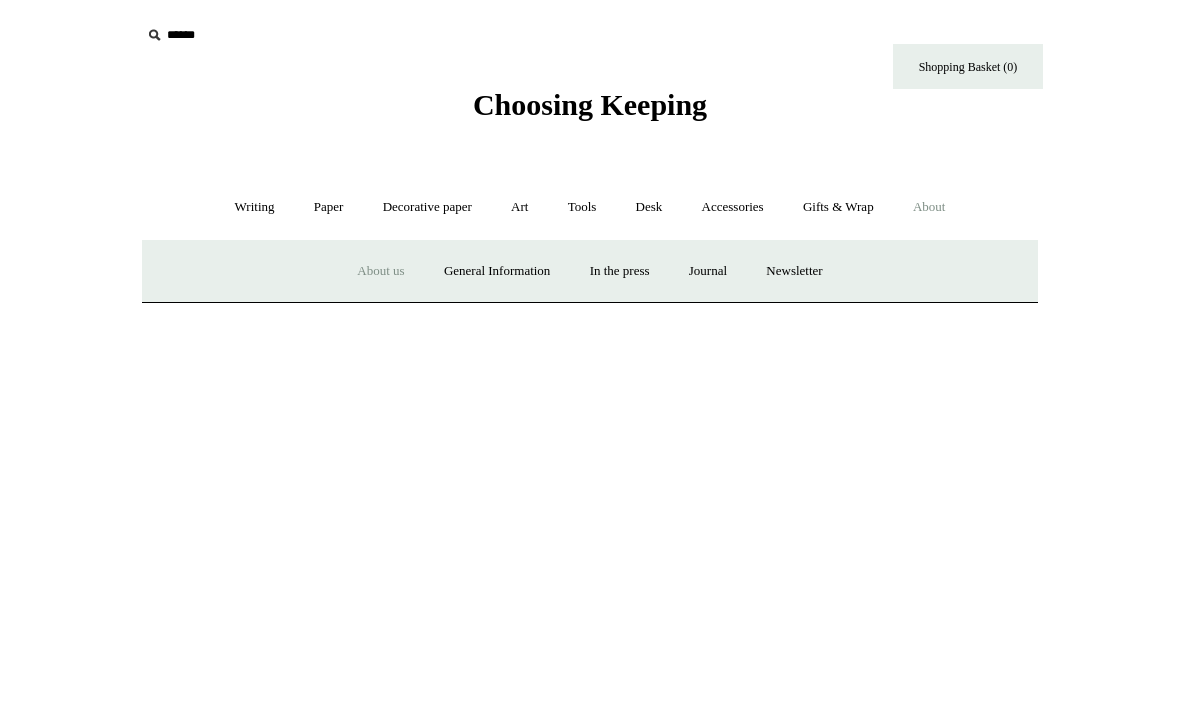 click on "General Information" at bounding box center (497, 271) 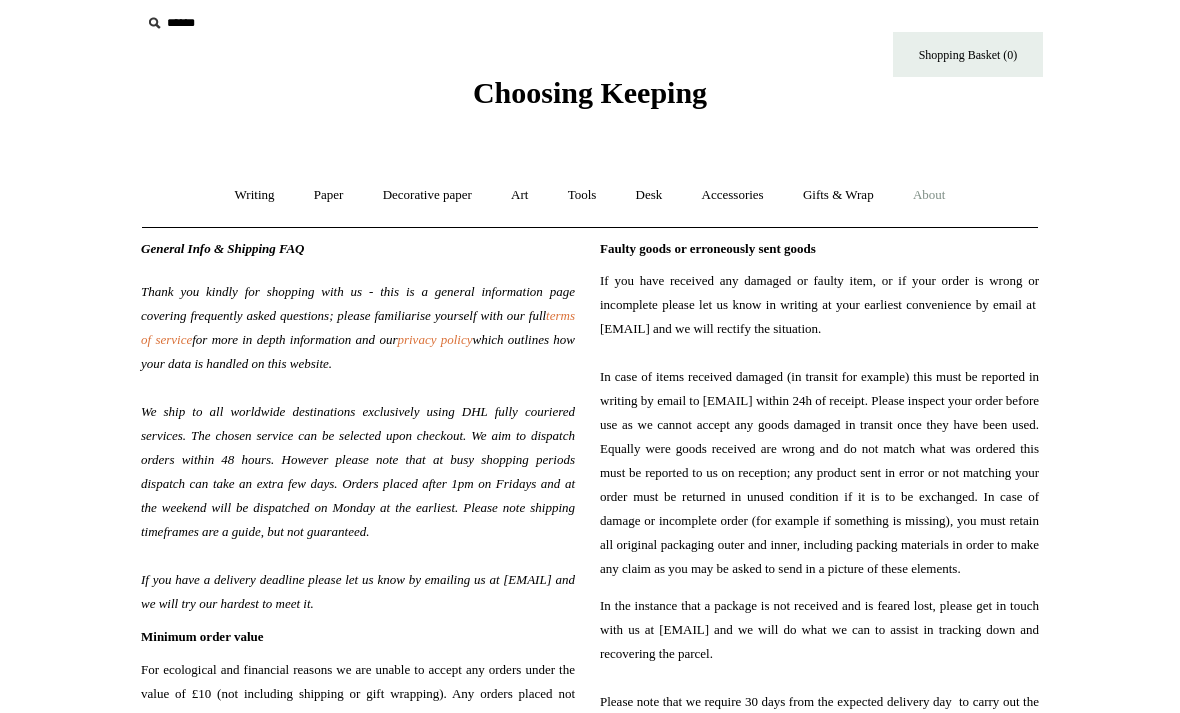 scroll, scrollTop: 0, scrollLeft: 0, axis: both 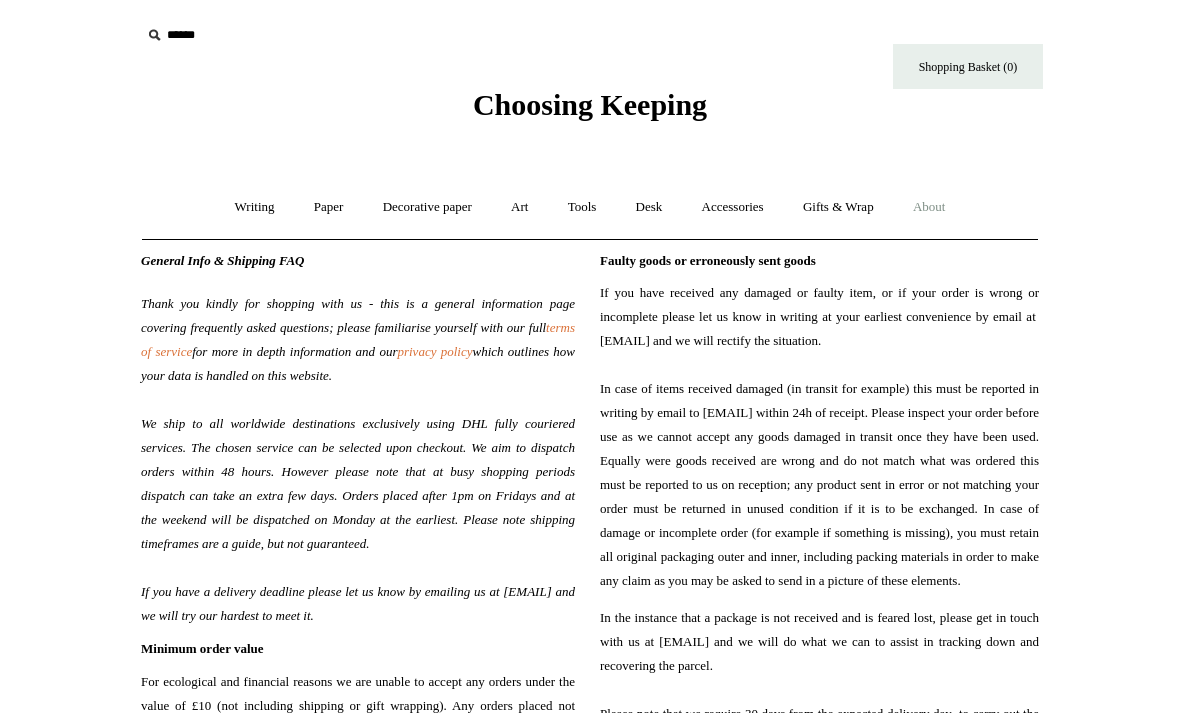 click on "Paper +" at bounding box center (329, 207) 